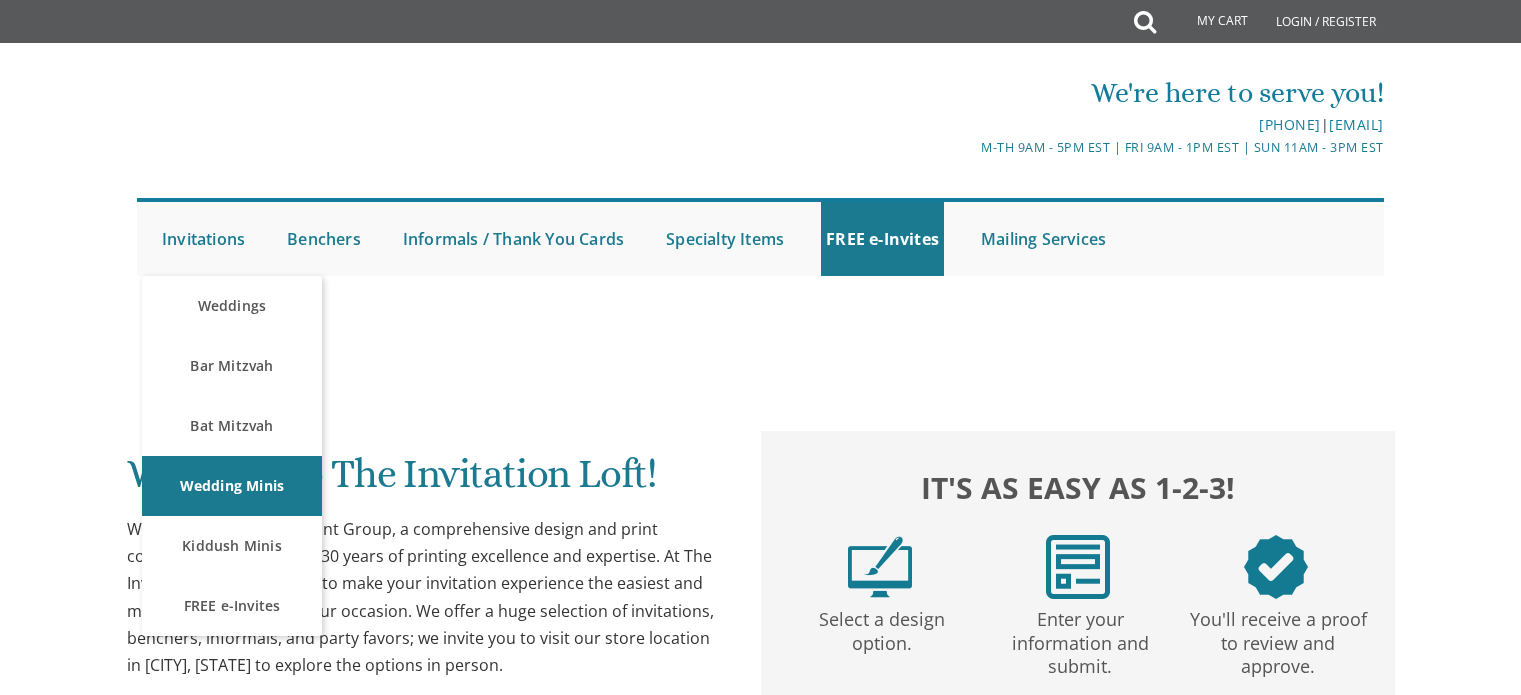 scroll, scrollTop: 0, scrollLeft: 0, axis: both 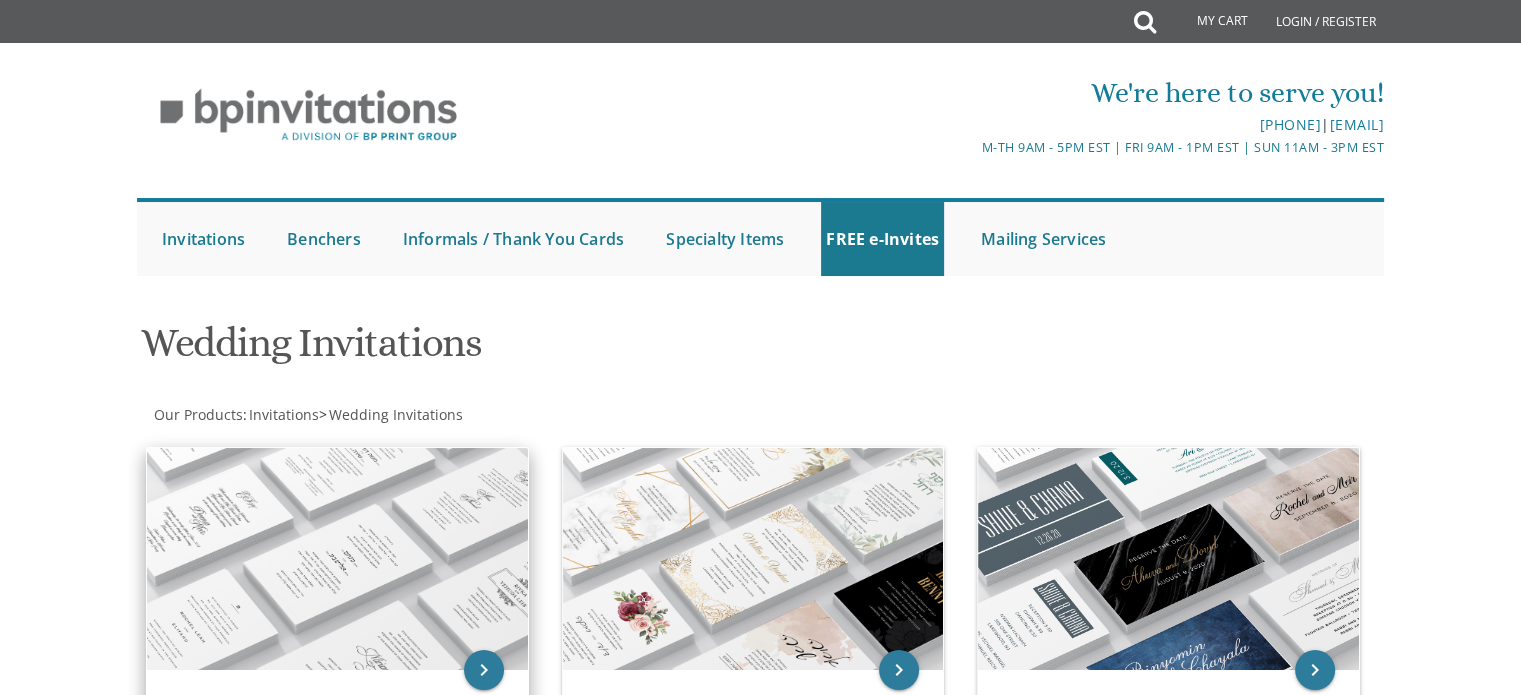 click at bounding box center (337, 559) 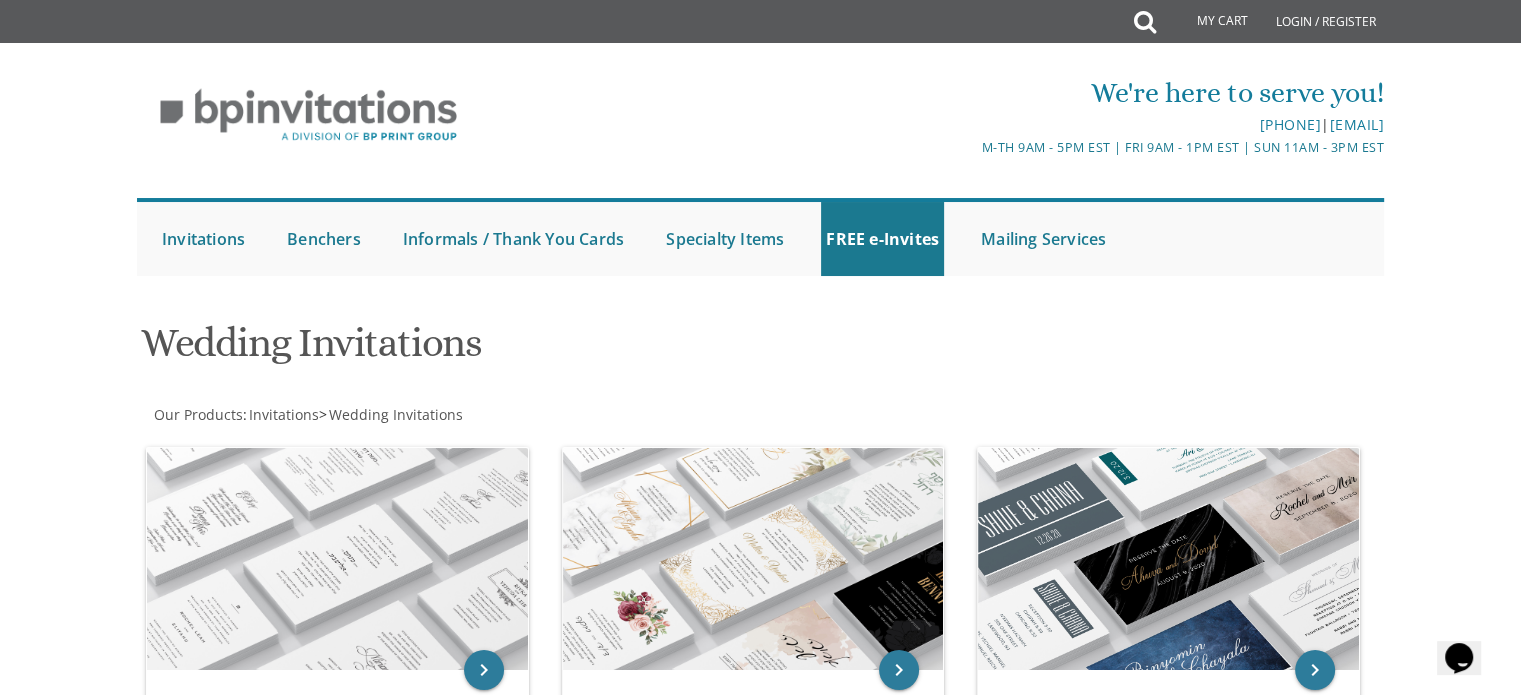 scroll, scrollTop: 0, scrollLeft: 0, axis: both 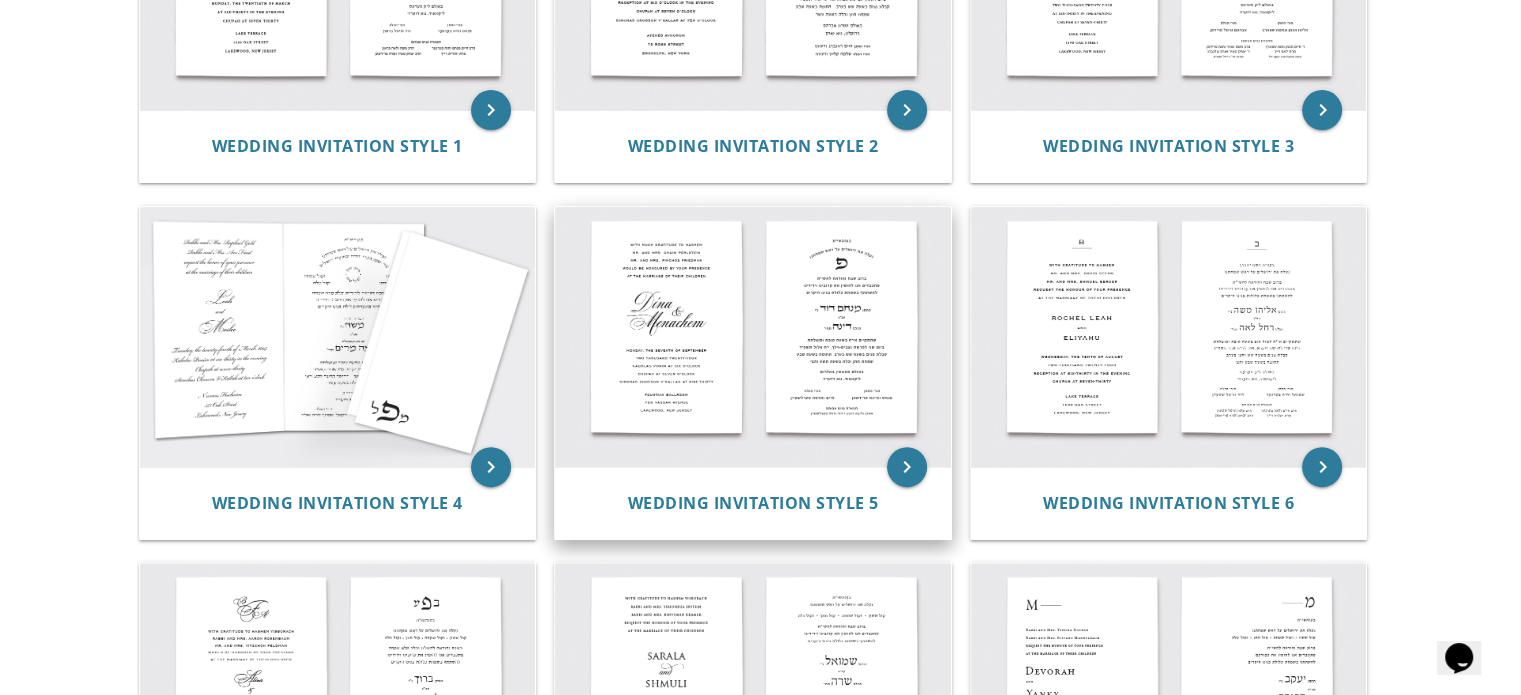 click at bounding box center (753, 337) 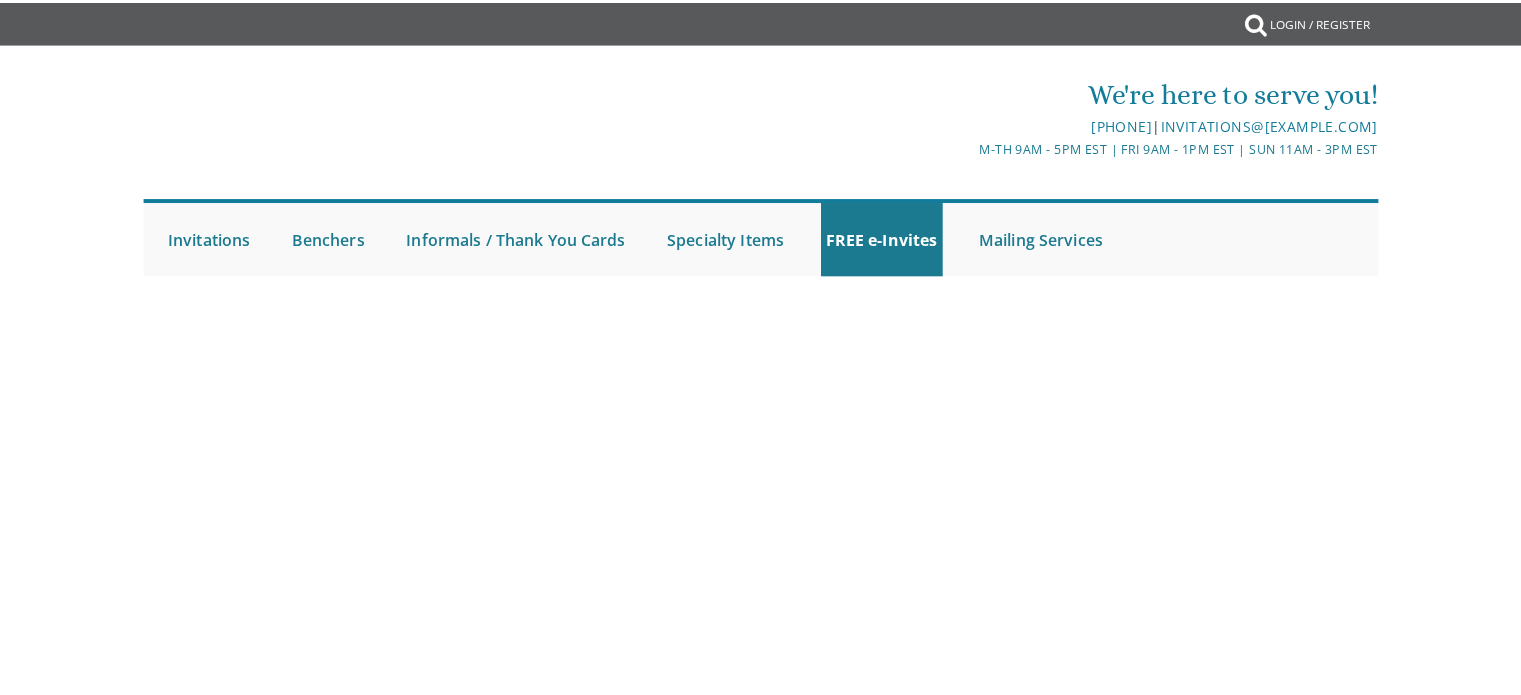 scroll, scrollTop: 0, scrollLeft: 0, axis: both 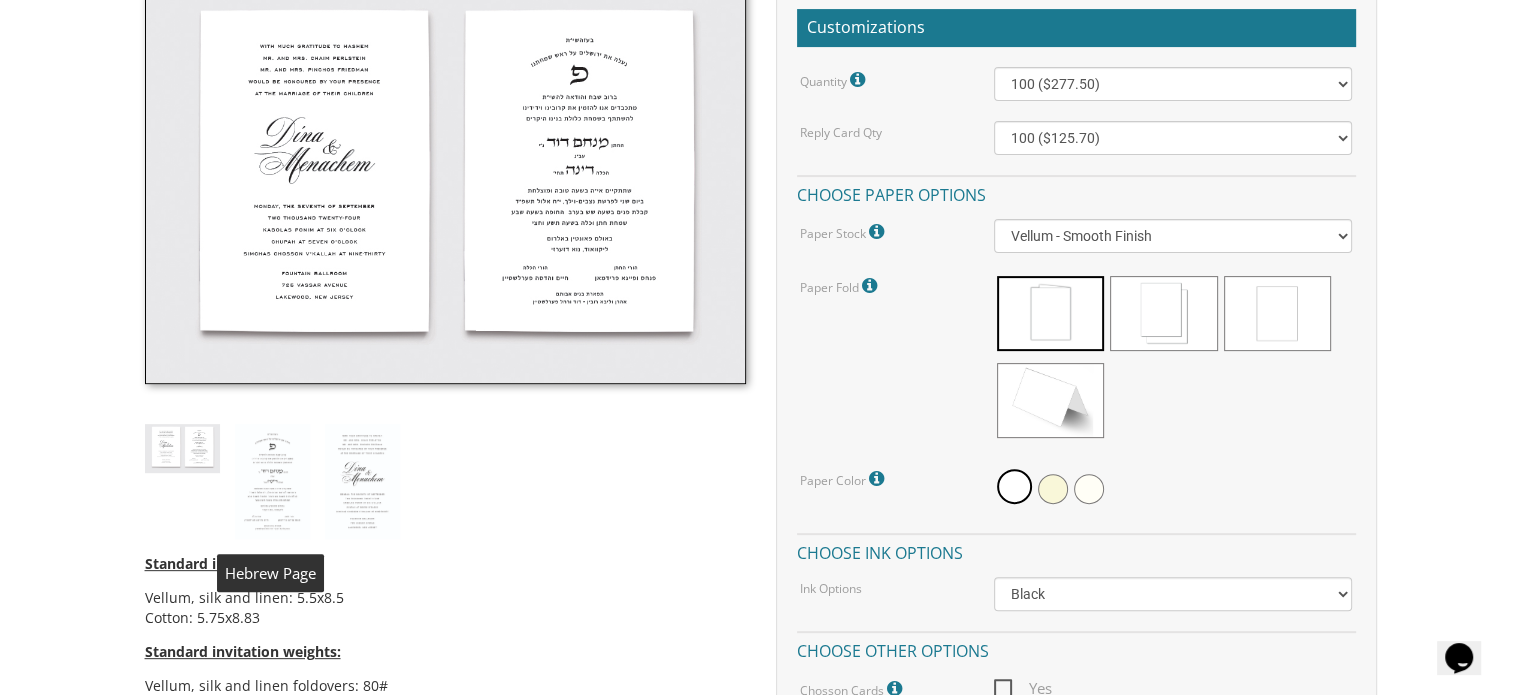 click at bounding box center (272, 482) 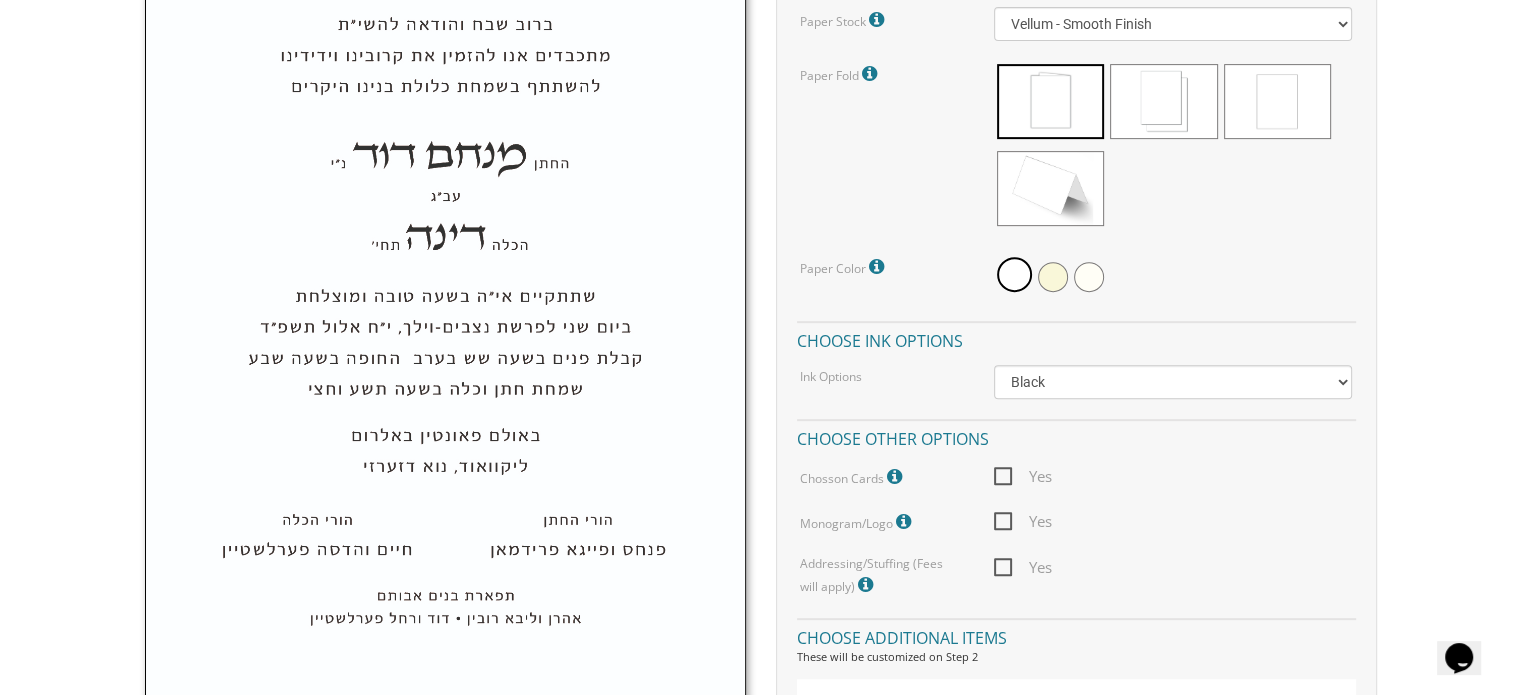 scroll, scrollTop: 838, scrollLeft: 0, axis: vertical 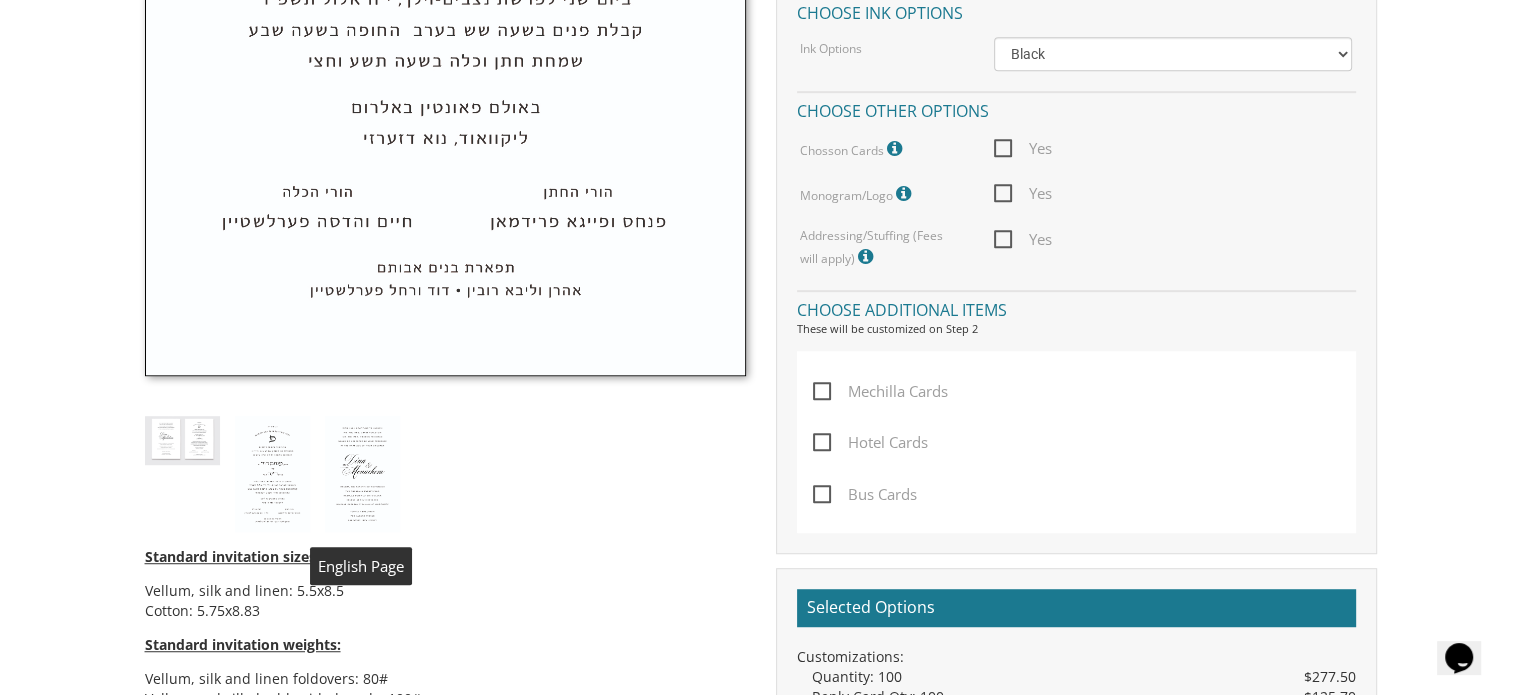 click at bounding box center (362, 474) 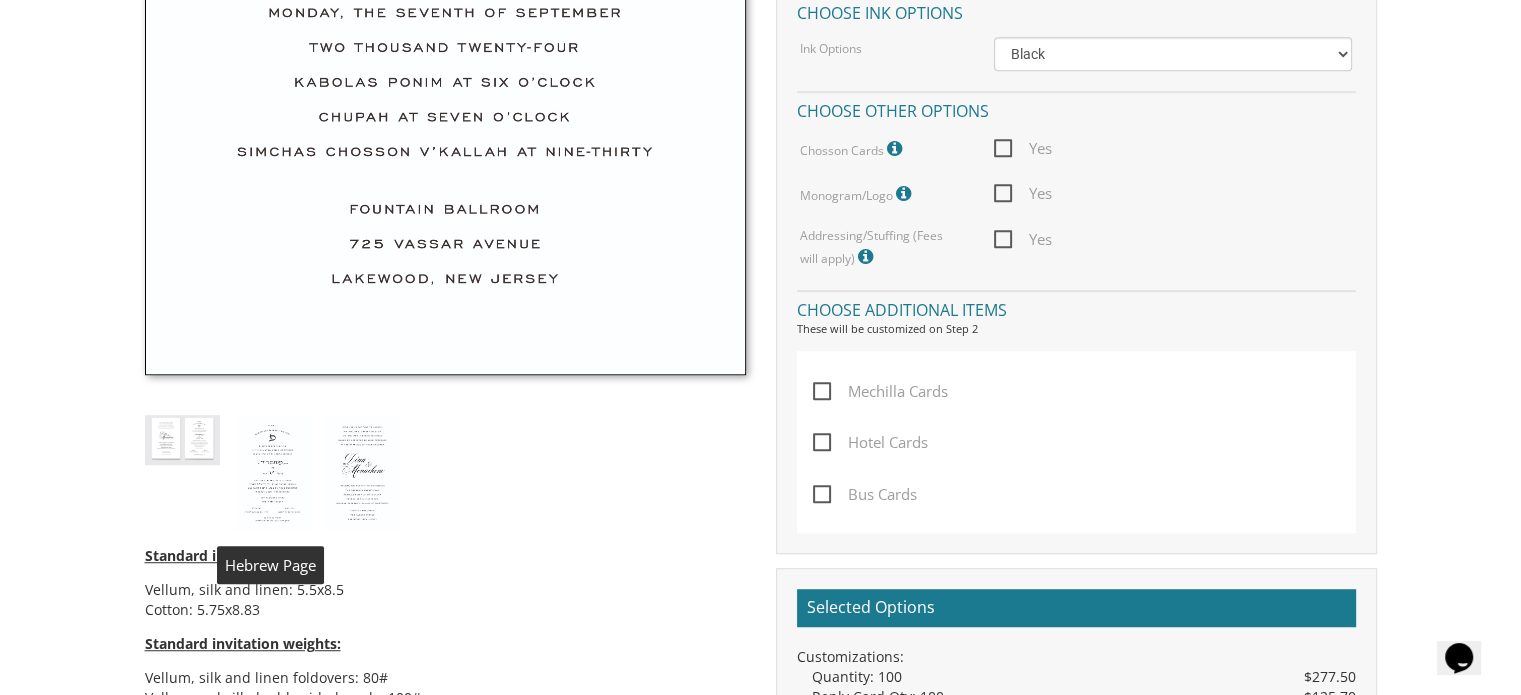 click at bounding box center (272, 473) 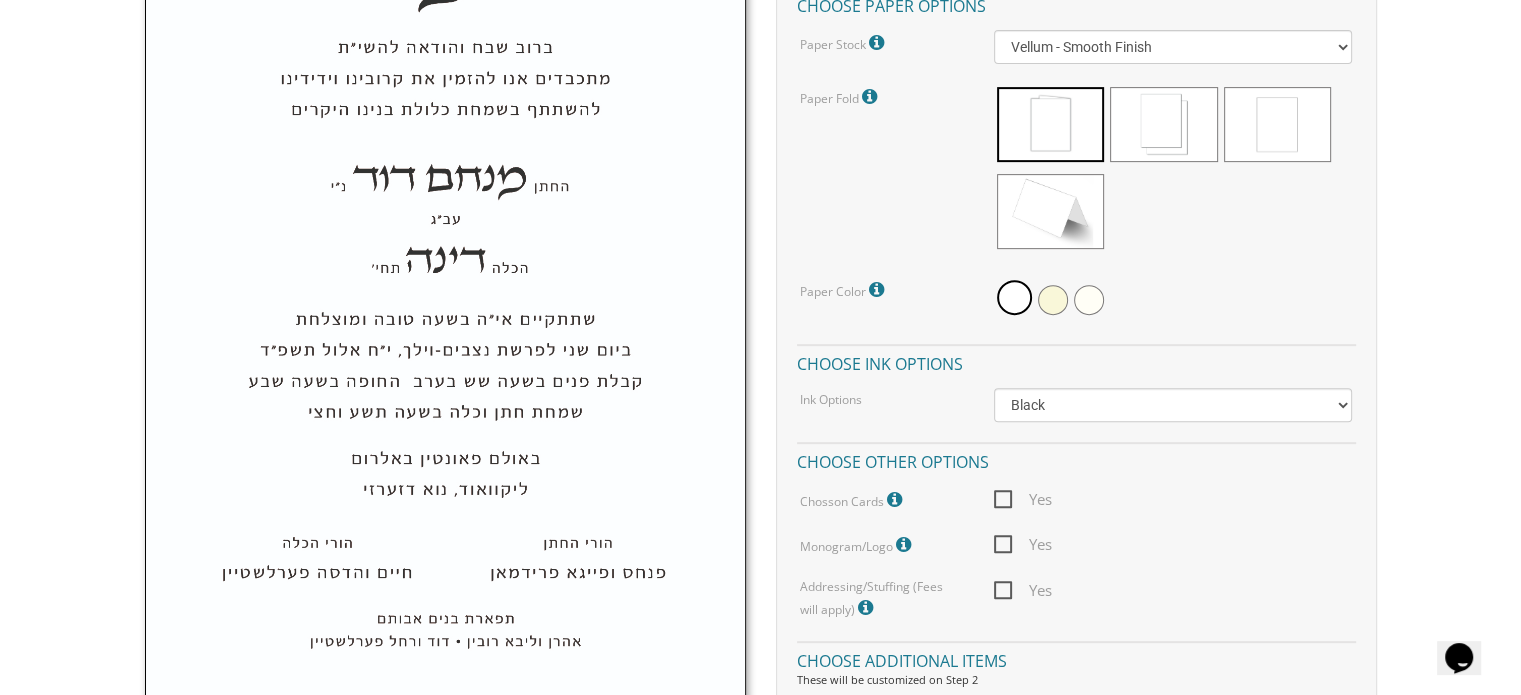 scroll, scrollTop: 794, scrollLeft: 0, axis: vertical 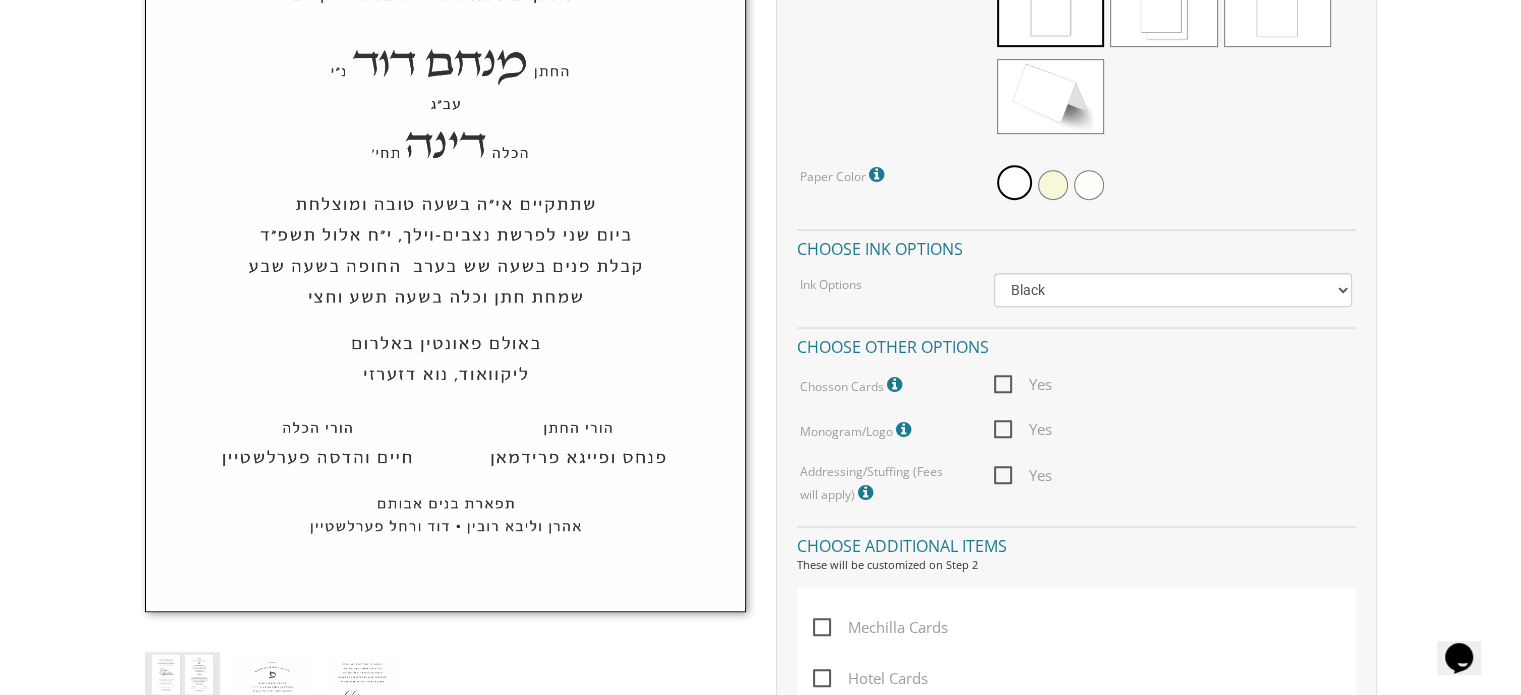 click at bounding box center [182, 676] 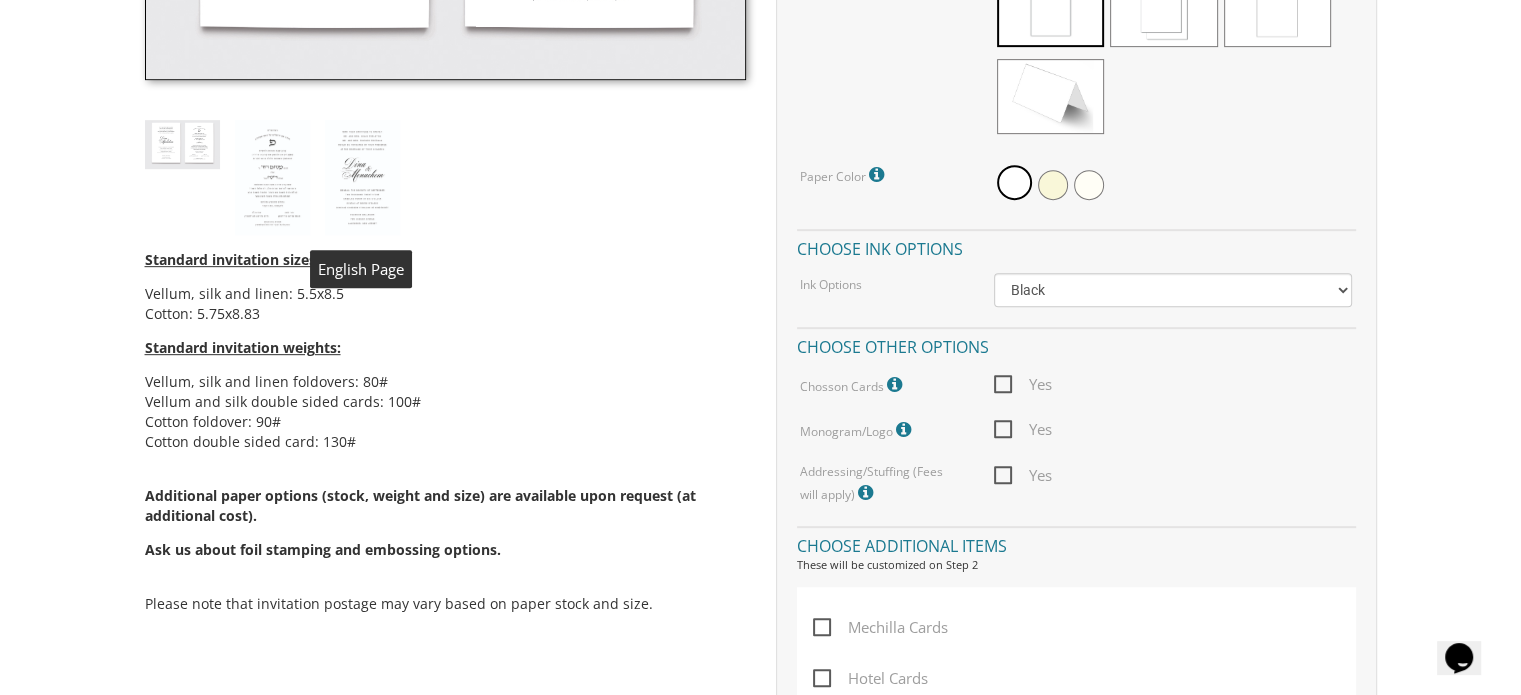 click at bounding box center (362, 178) 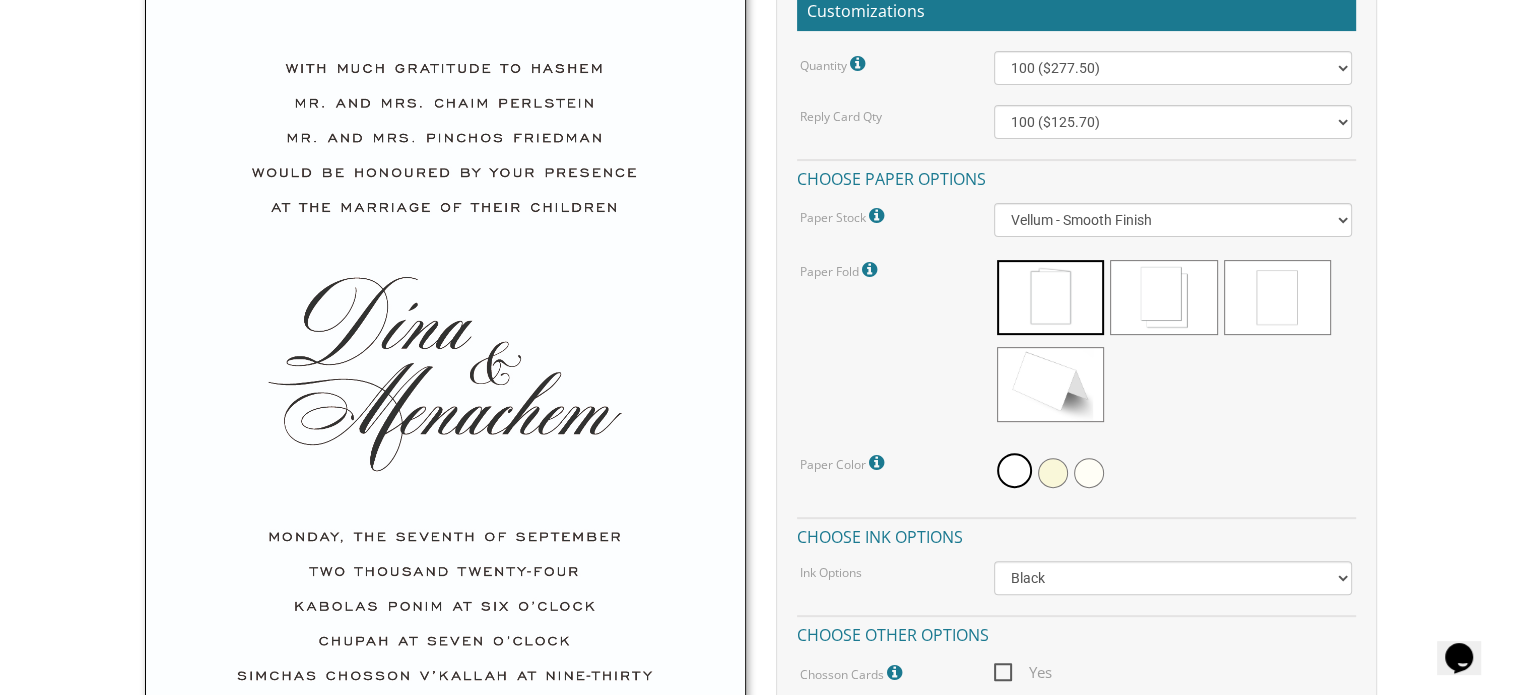 scroll, scrollTop: 627, scrollLeft: 0, axis: vertical 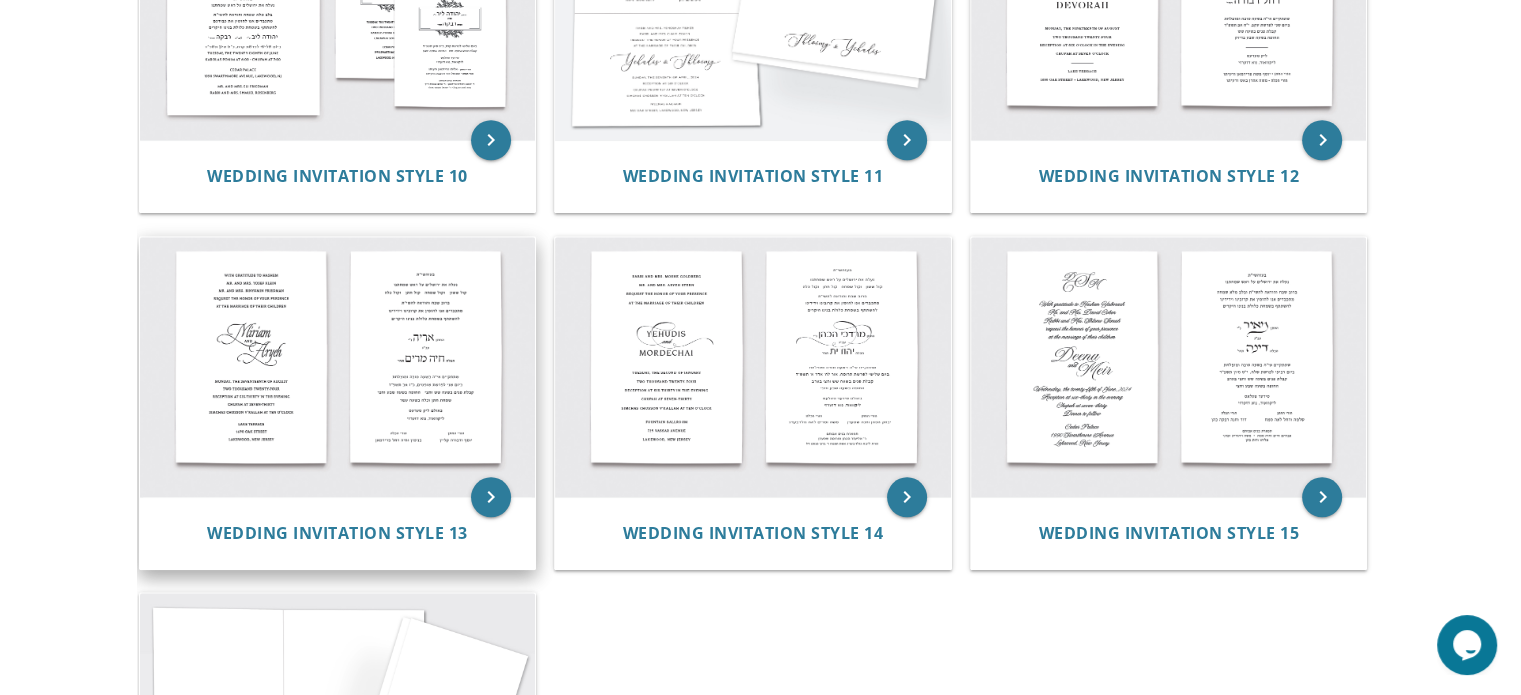 click at bounding box center (338, 367) 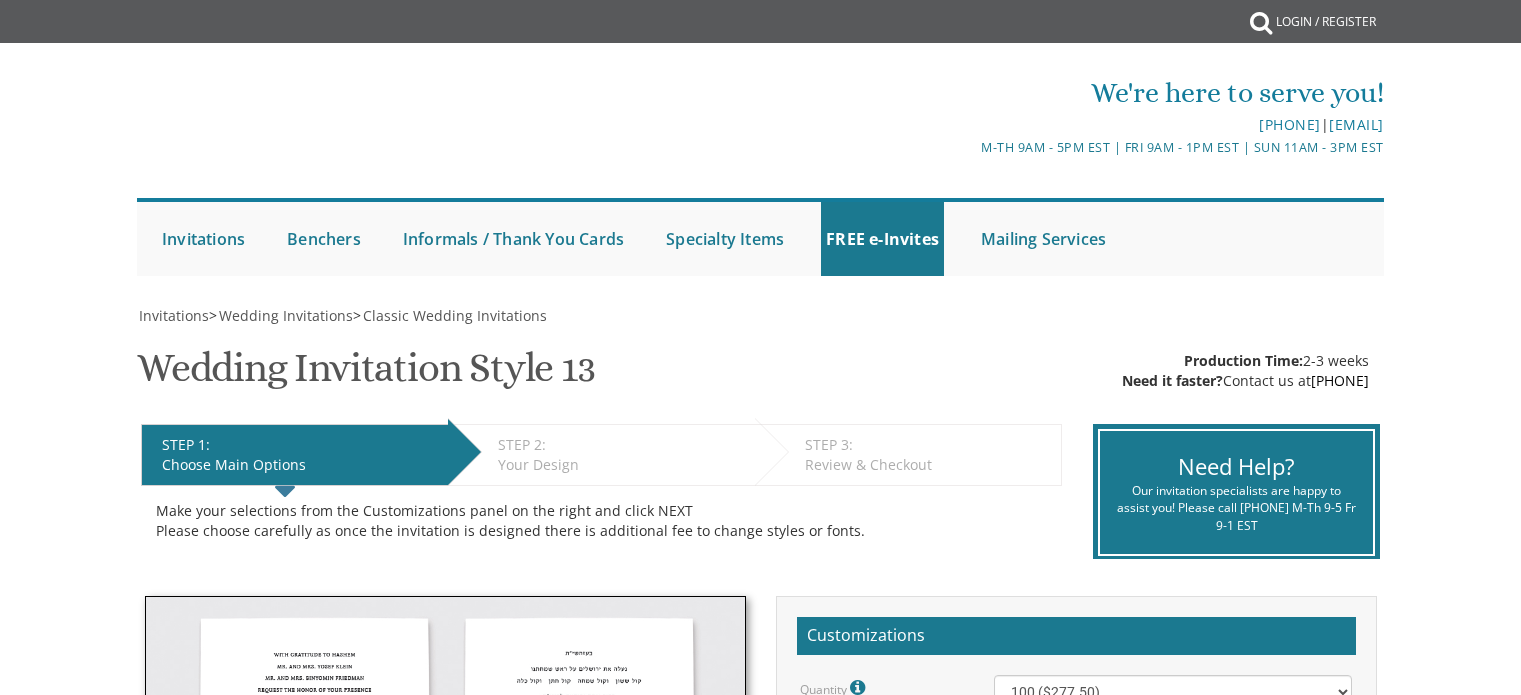 scroll, scrollTop: 0, scrollLeft: 0, axis: both 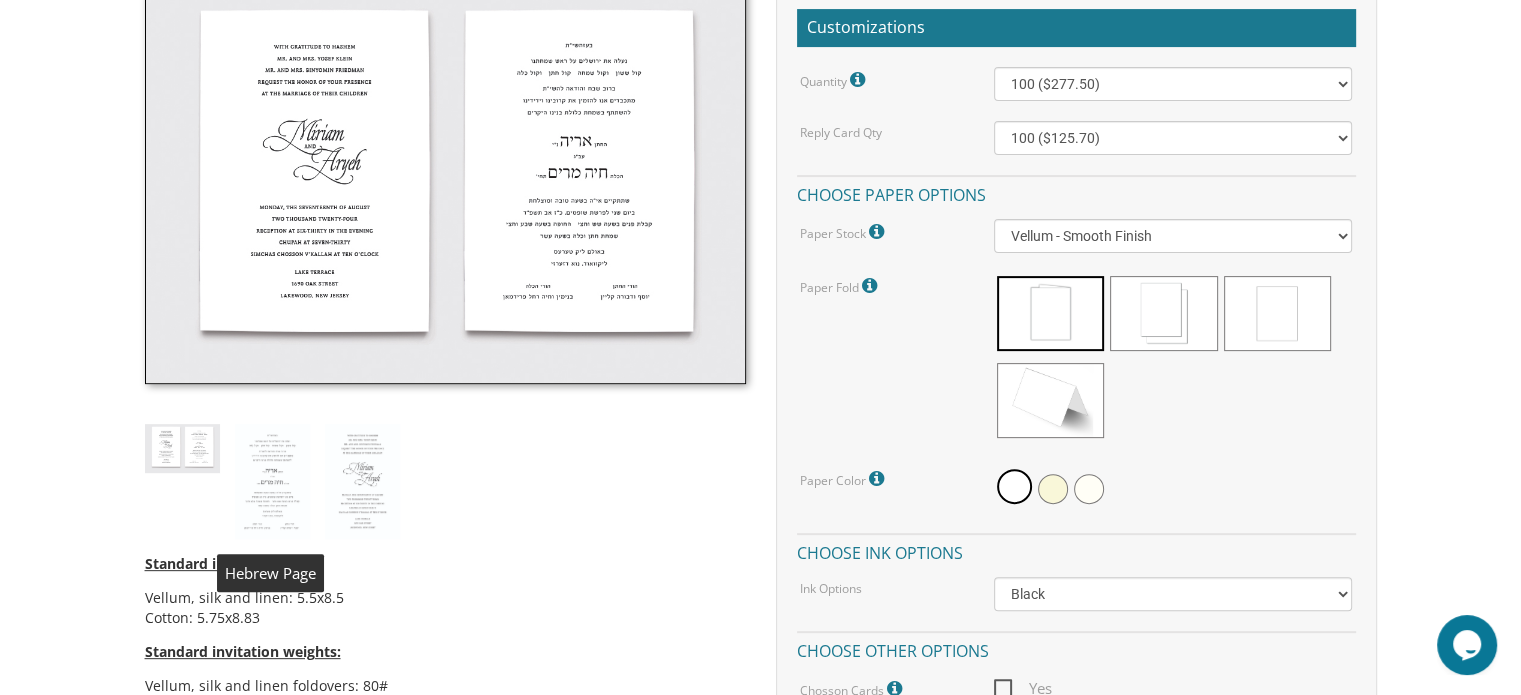 click at bounding box center [272, 482] 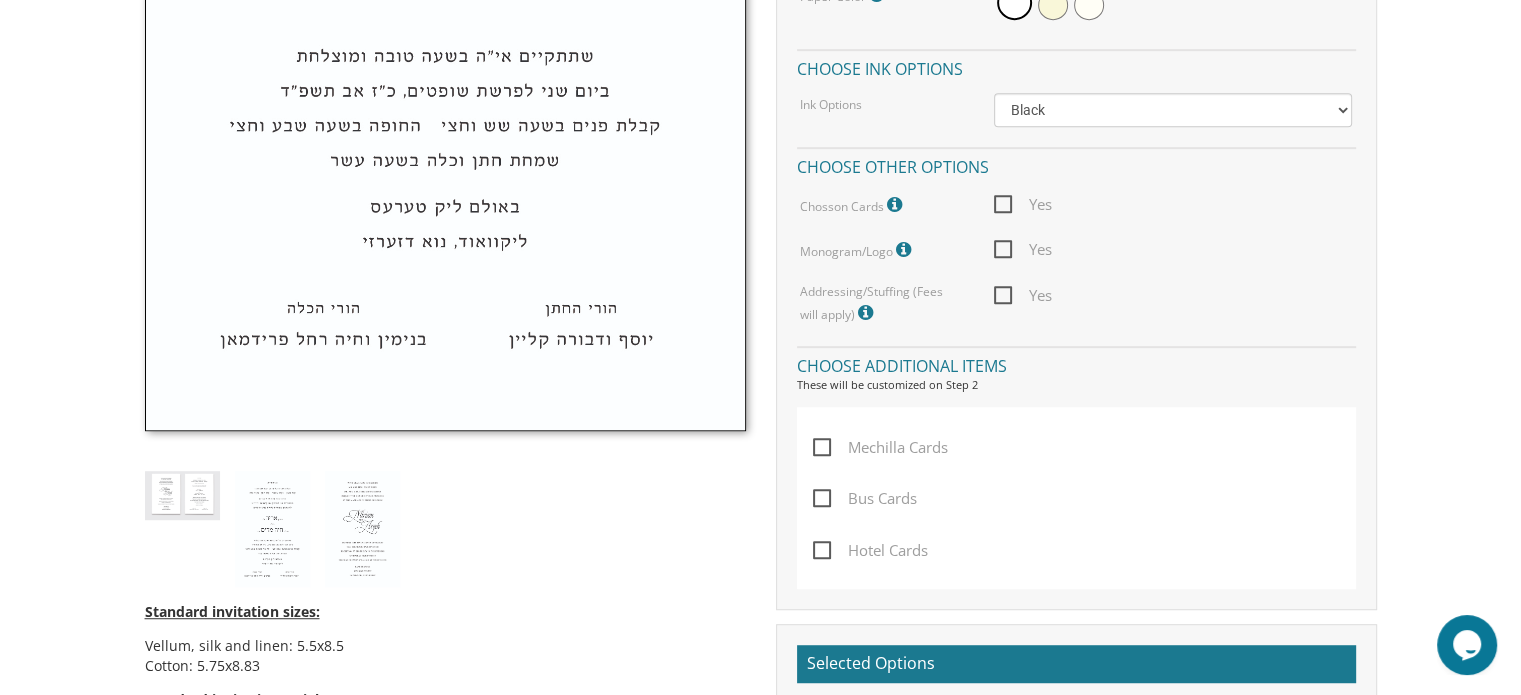 scroll, scrollTop: 1127, scrollLeft: 0, axis: vertical 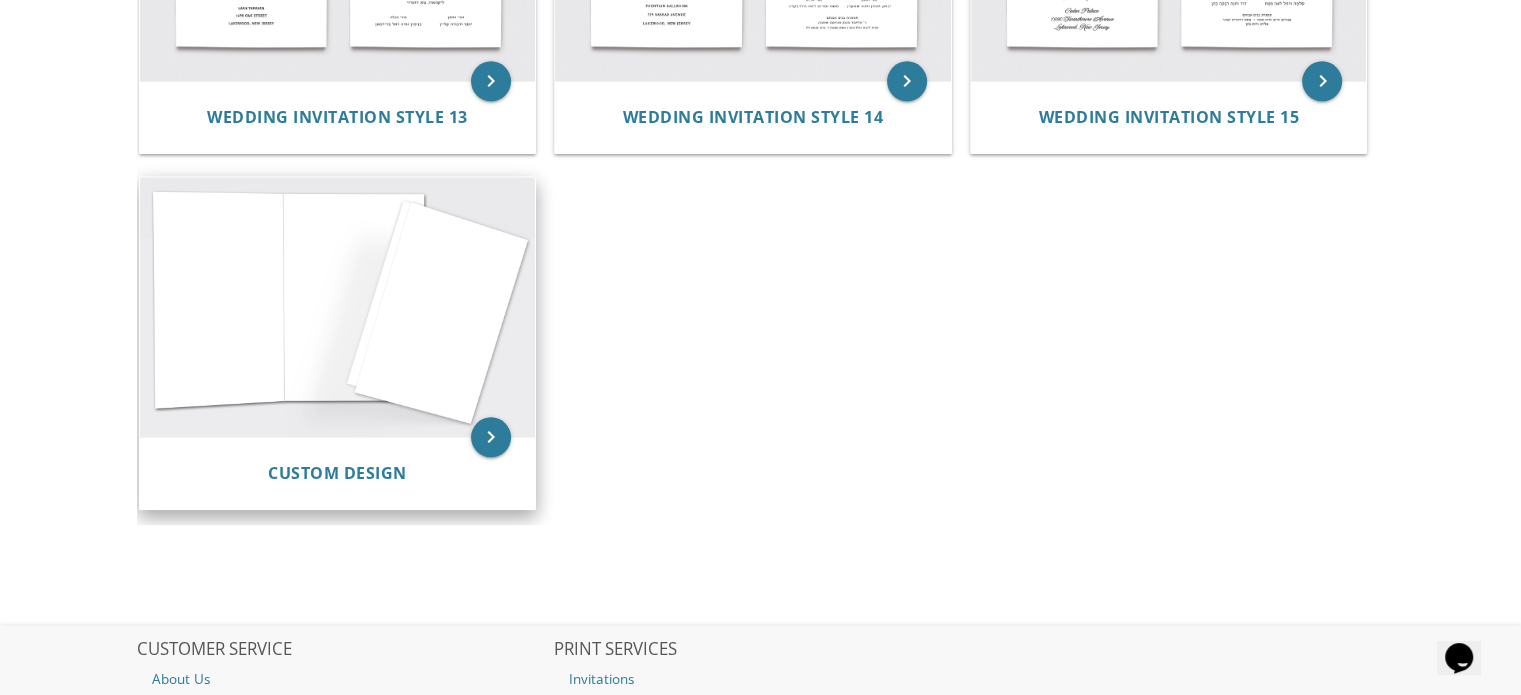 click at bounding box center [338, 307] 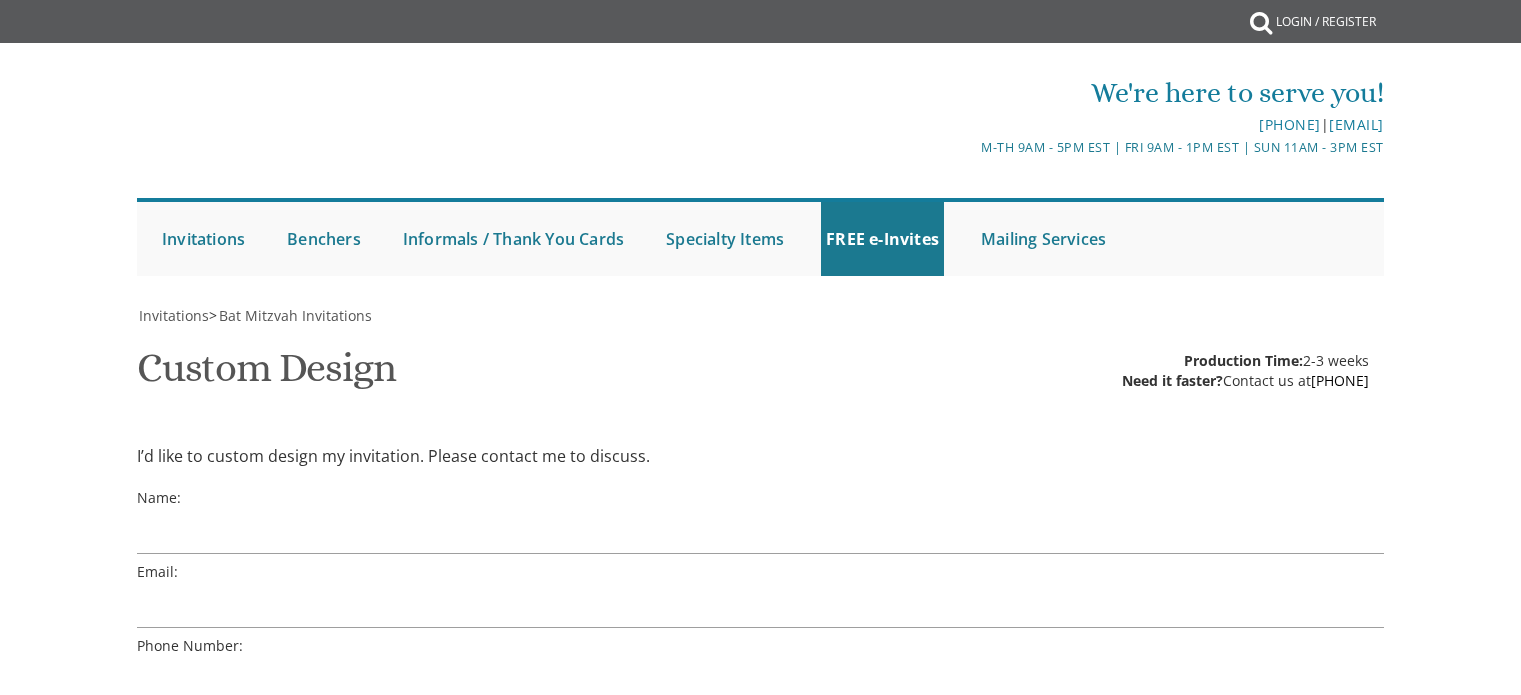 scroll, scrollTop: 0, scrollLeft: 0, axis: both 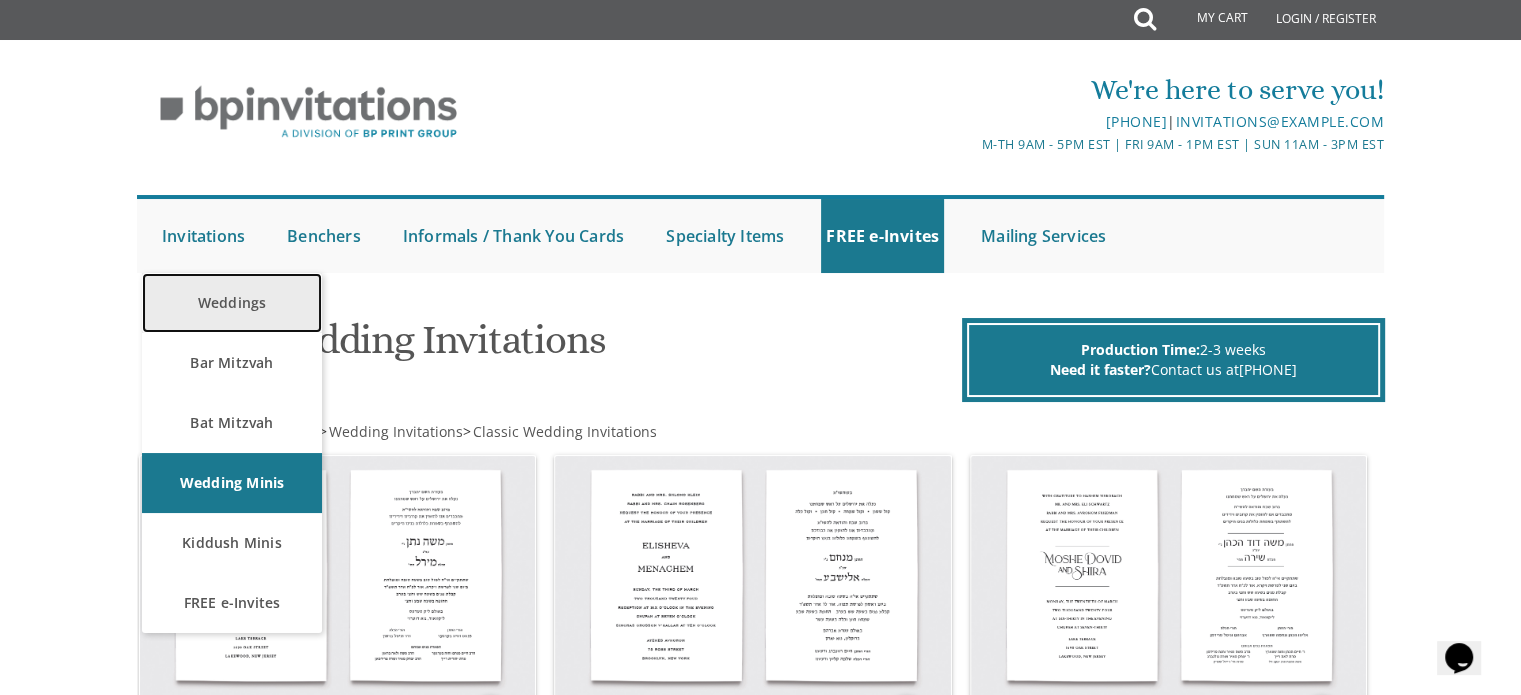 click on "Weddings" at bounding box center (232, 303) 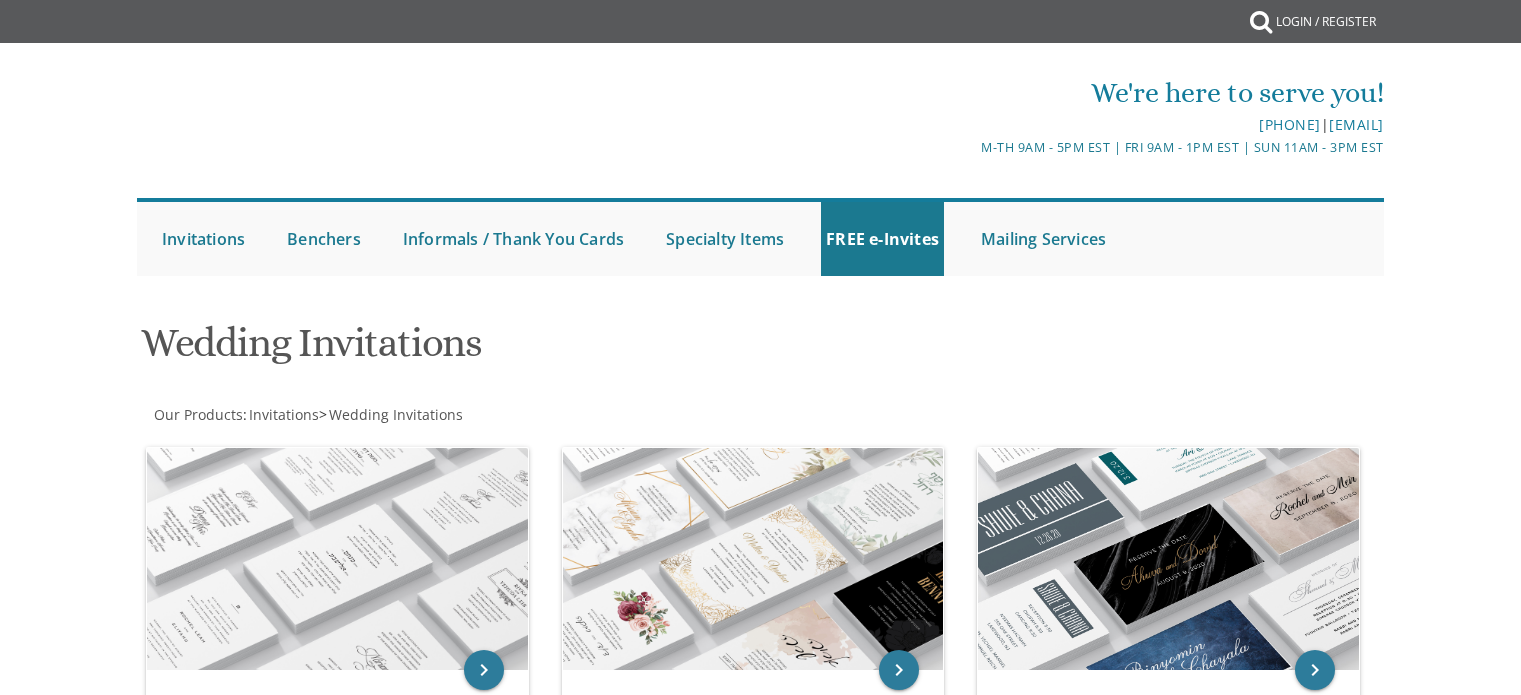 scroll, scrollTop: 256, scrollLeft: 0, axis: vertical 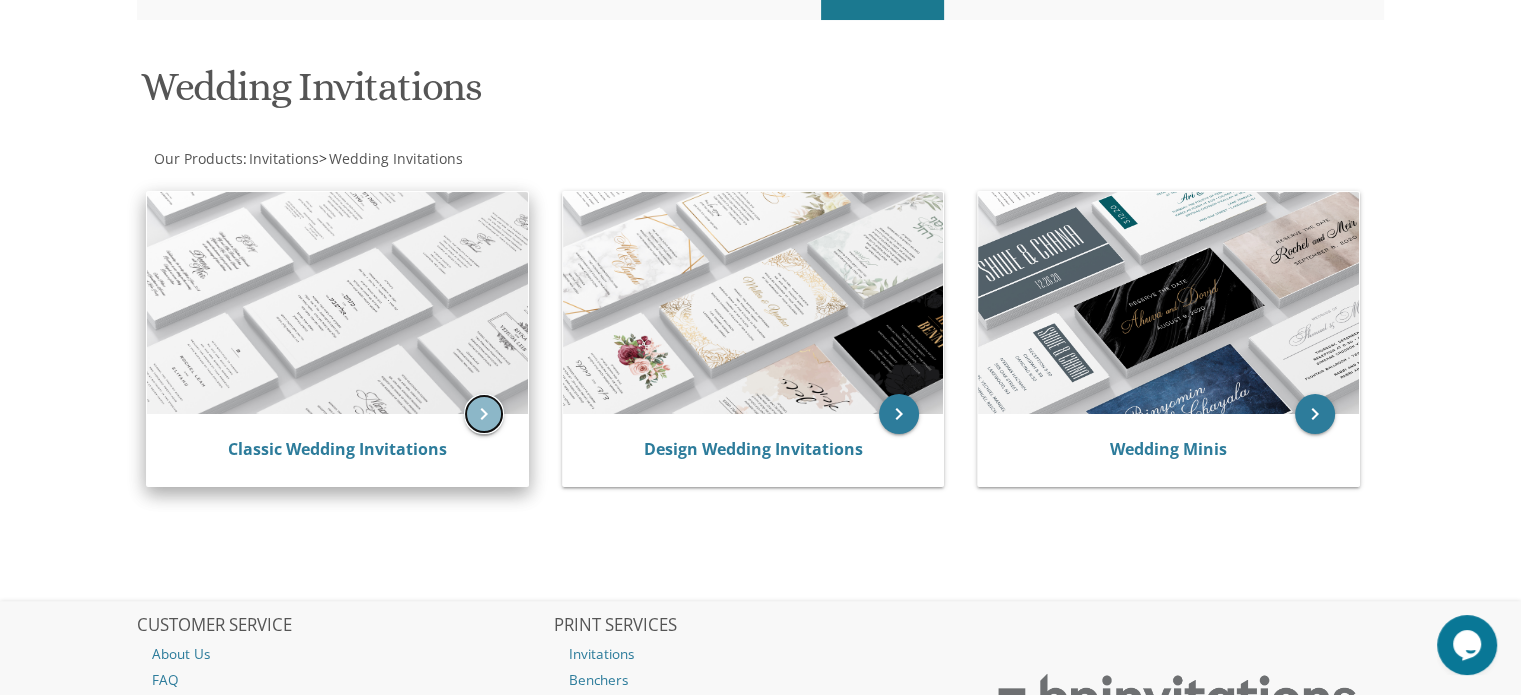 click on "keyboard_arrow_right" at bounding box center (484, 414) 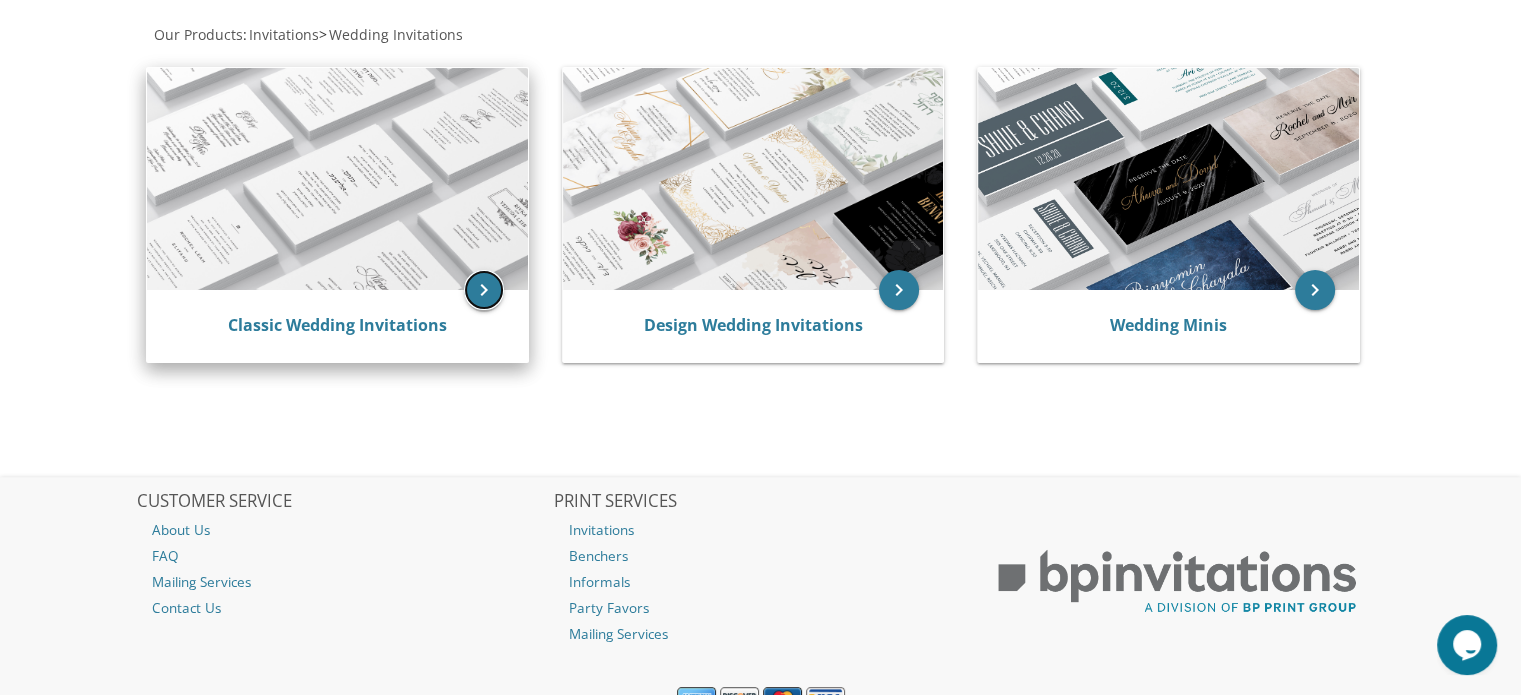 scroll, scrollTop: 384, scrollLeft: 0, axis: vertical 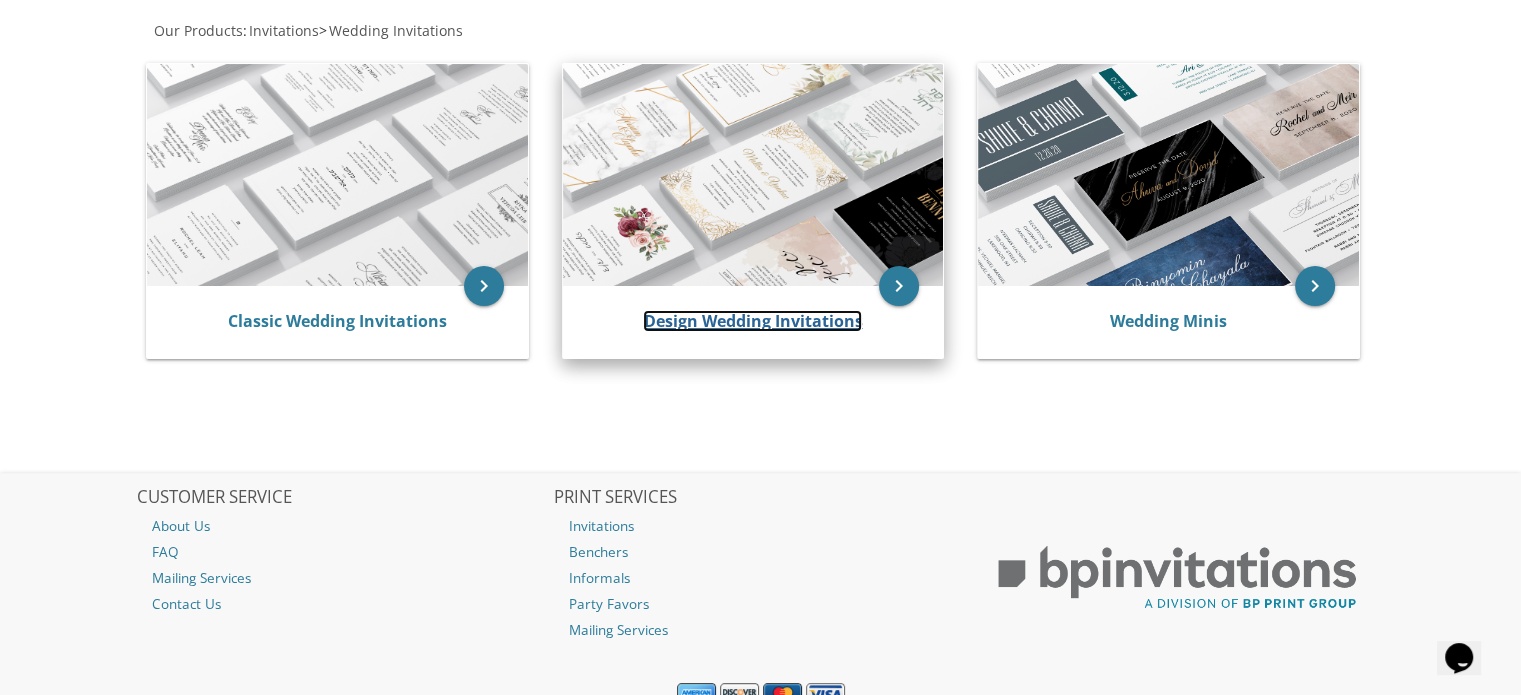 click on "Design Wedding Invitations" at bounding box center [752, 321] 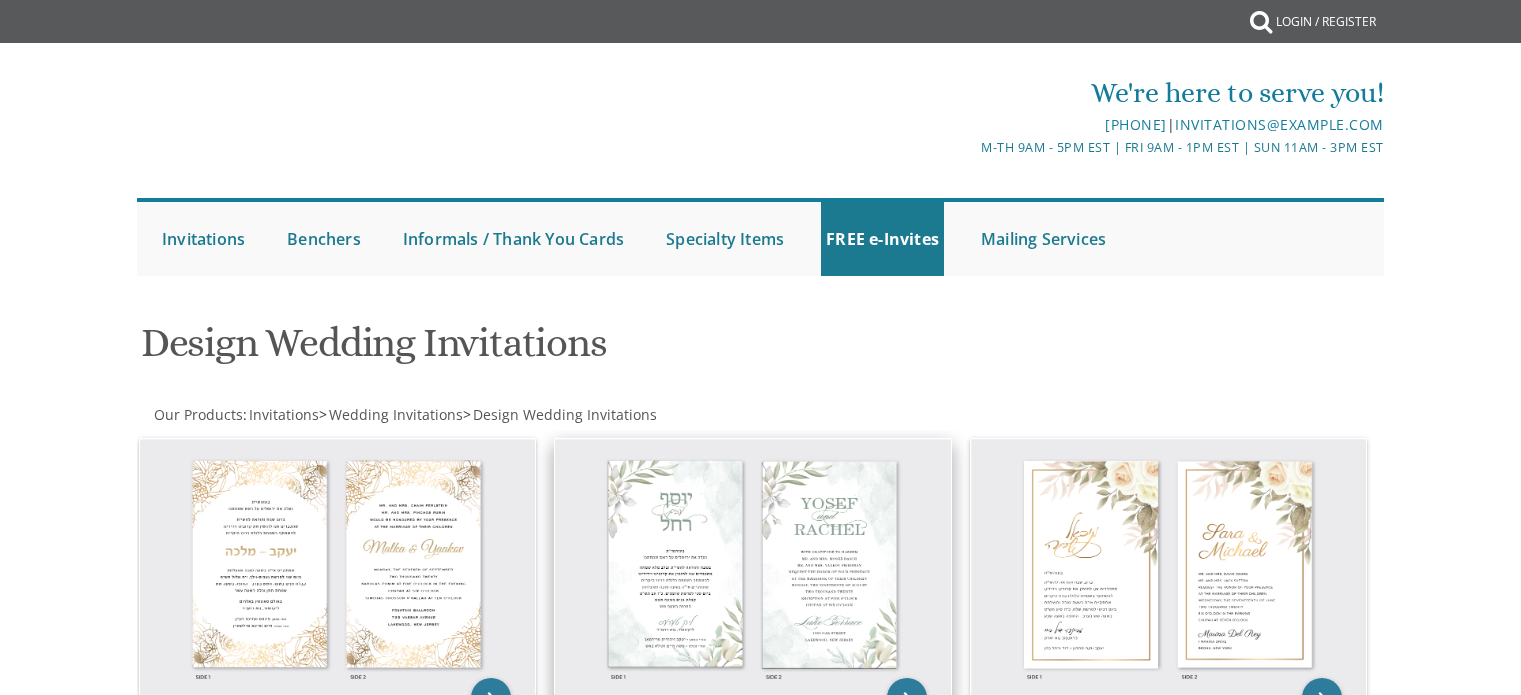 scroll, scrollTop: 0, scrollLeft: 0, axis: both 